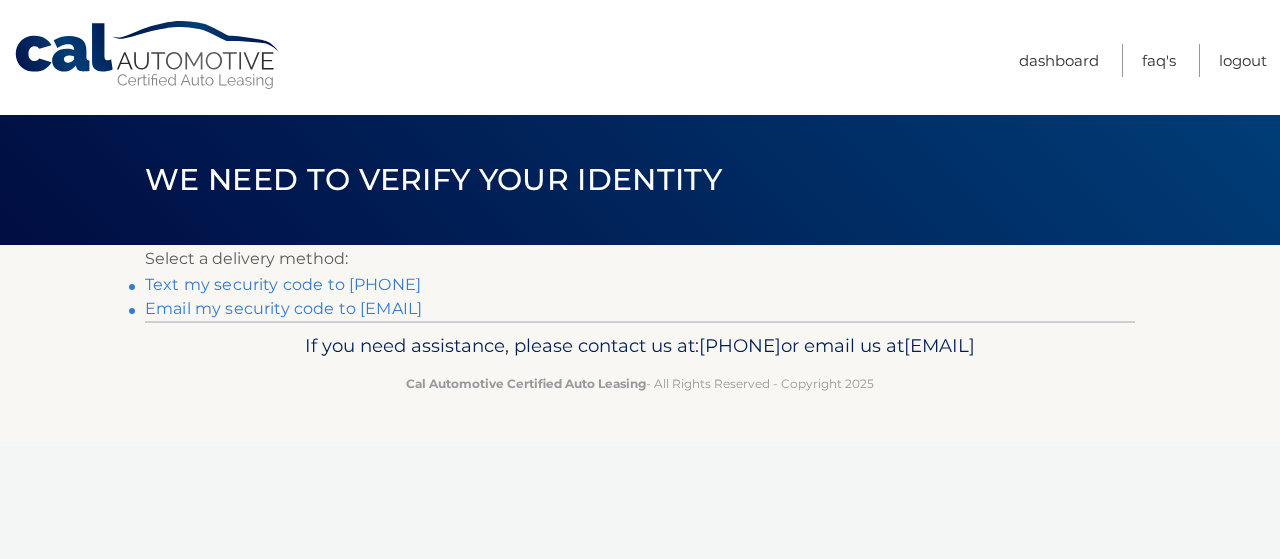 scroll, scrollTop: 0, scrollLeft: 0, axis: both 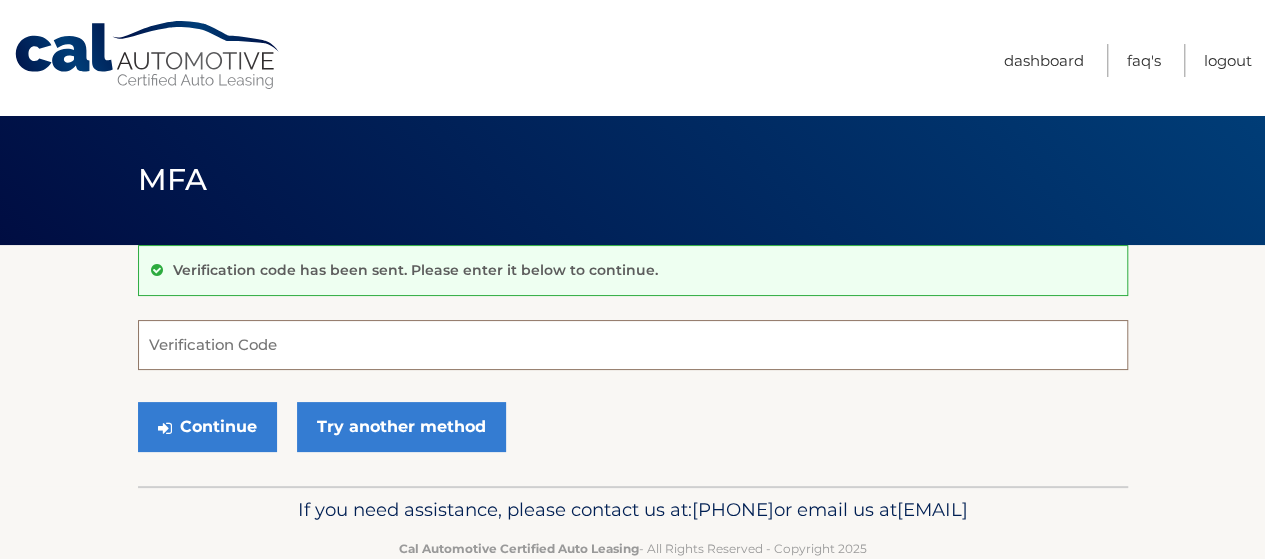 click on "Verification Code" at bounding box center [633, 345] 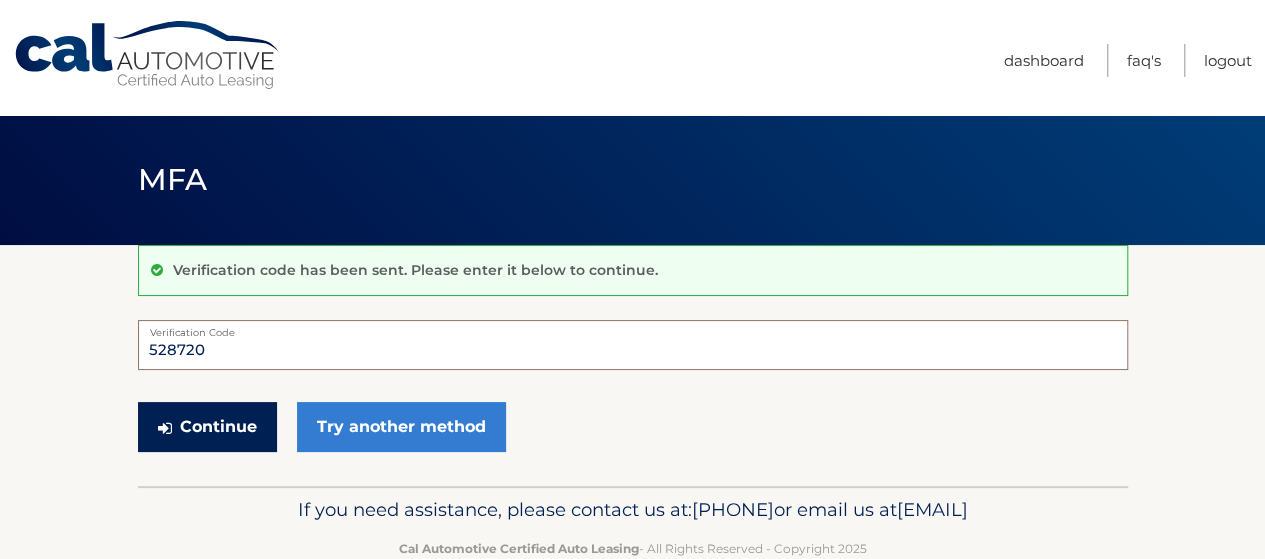 type on "528720" 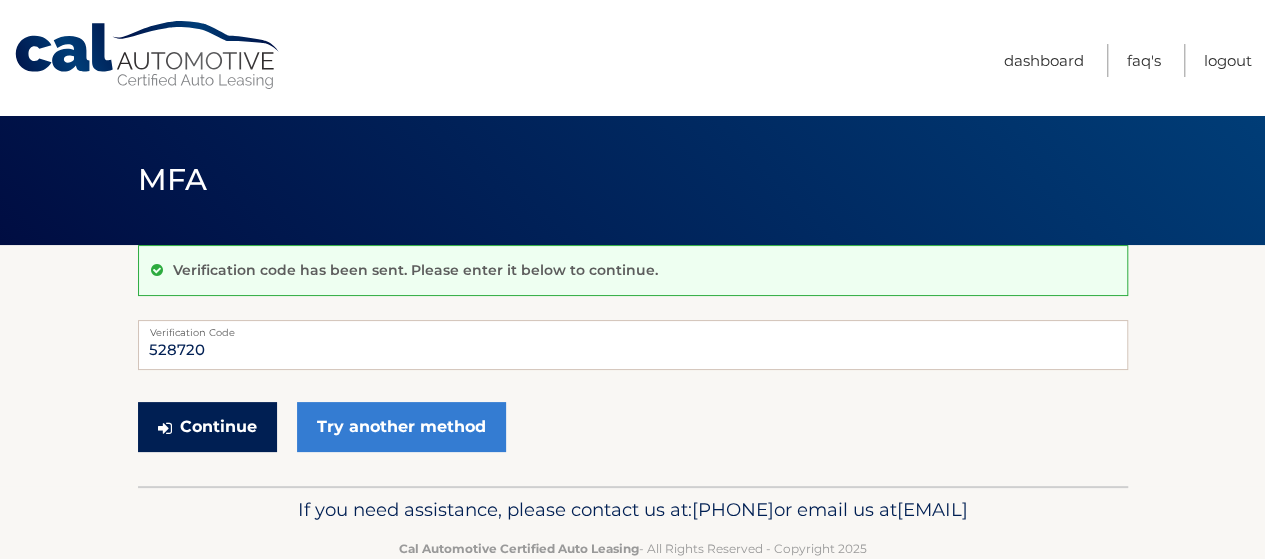 click on "Continue" at bounding box center [207, 427] 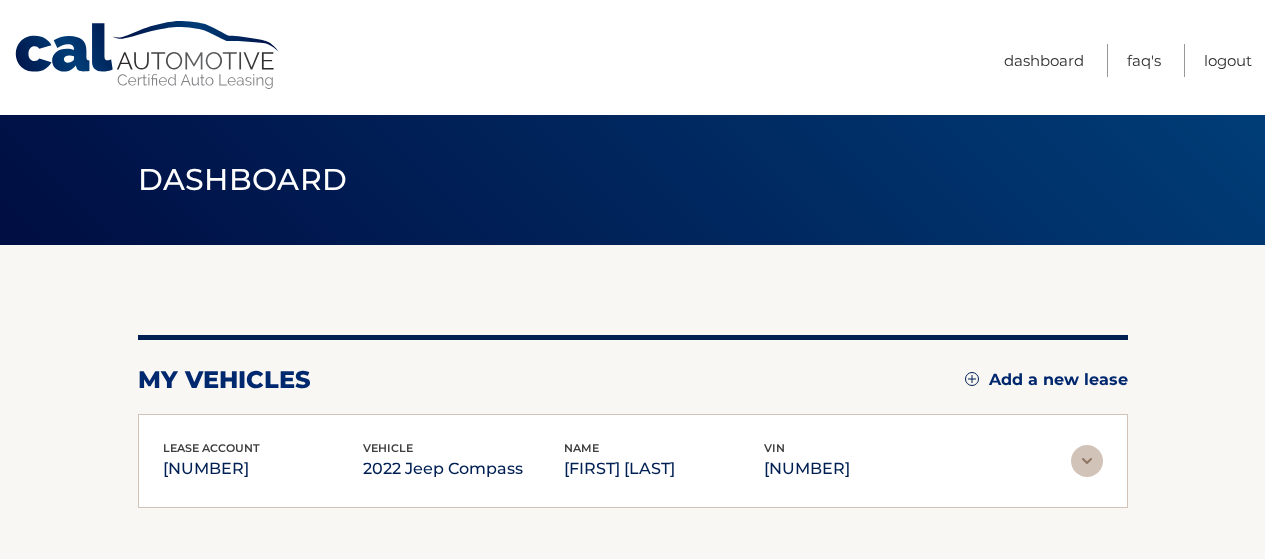 scroll, scrollTop: 0, scrollLeft: 0, axis: both 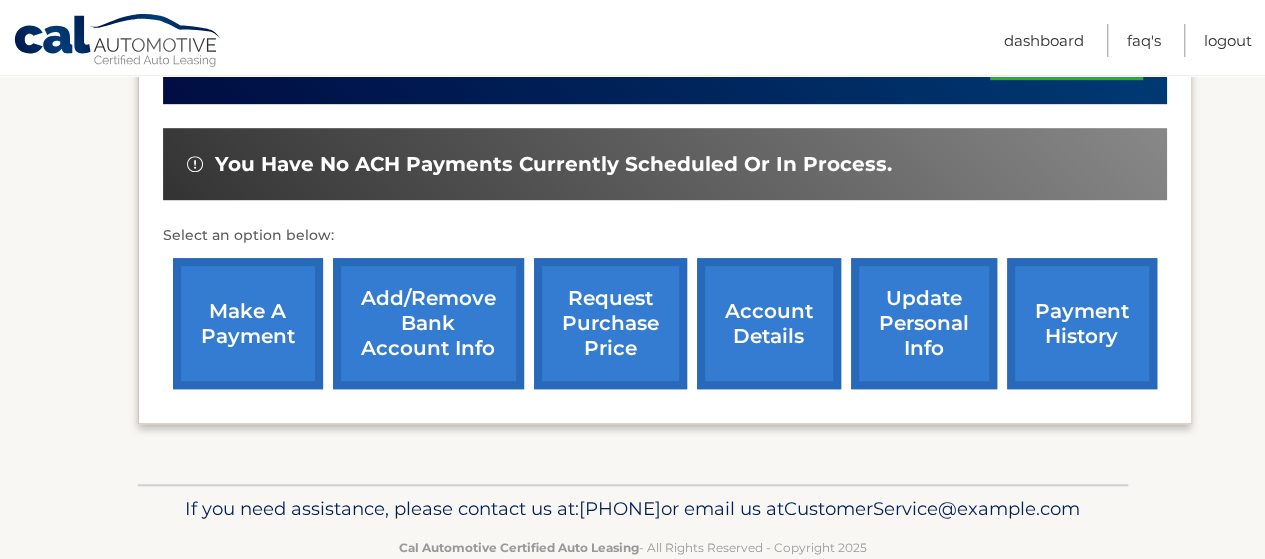 click on "payment history" at bounding box center [1082, 323] 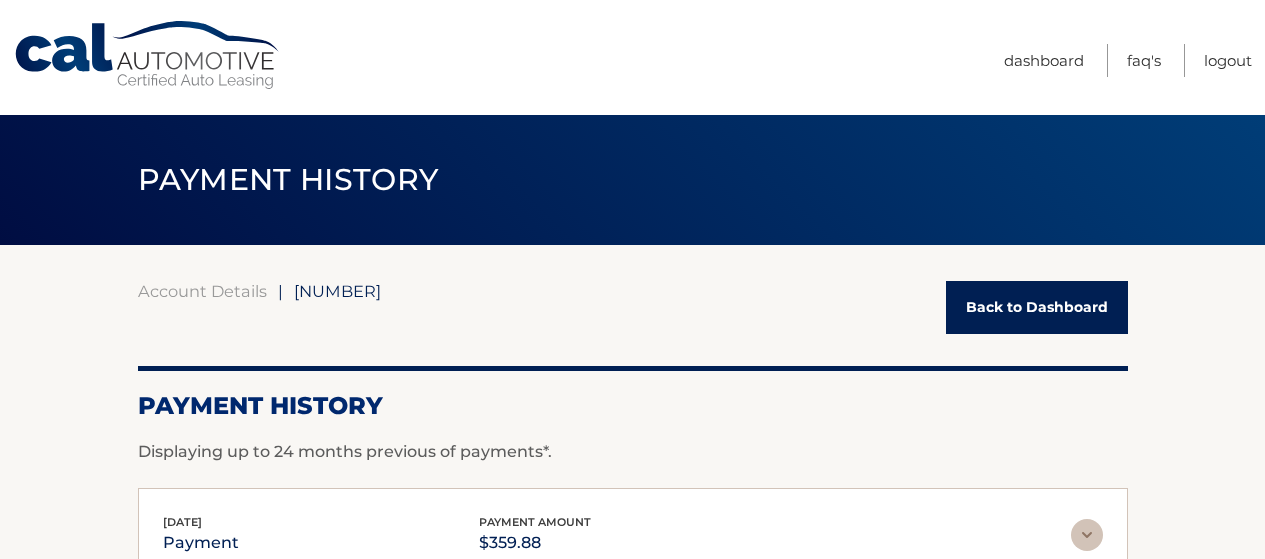 scroll, scrollTop: 0, scrollLeft: 0, axis: both 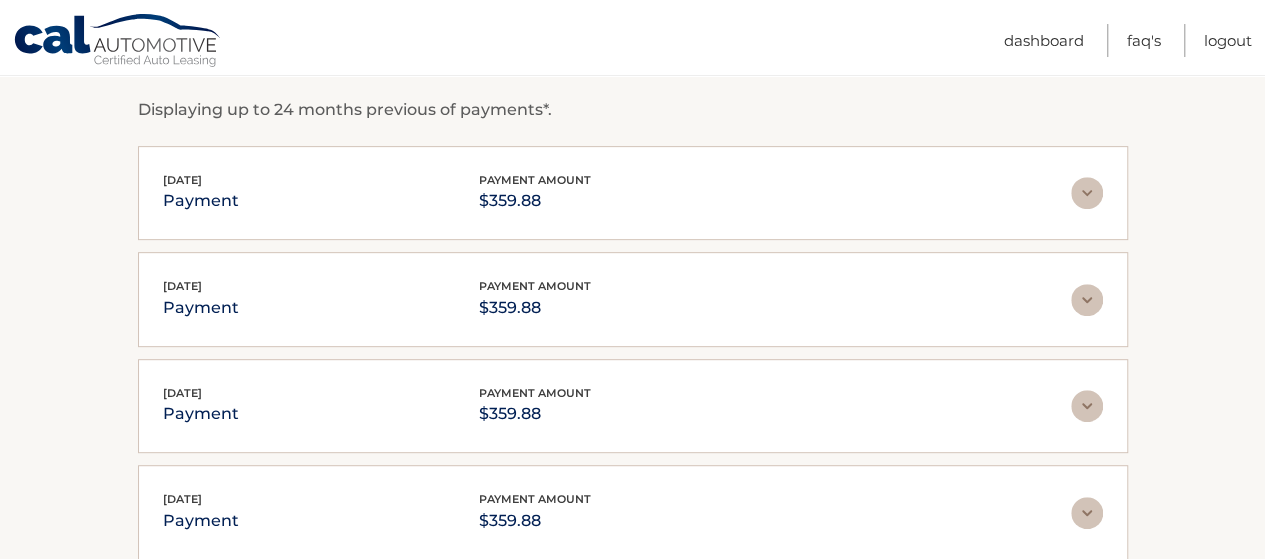 click at bounding box center [1087, 193] 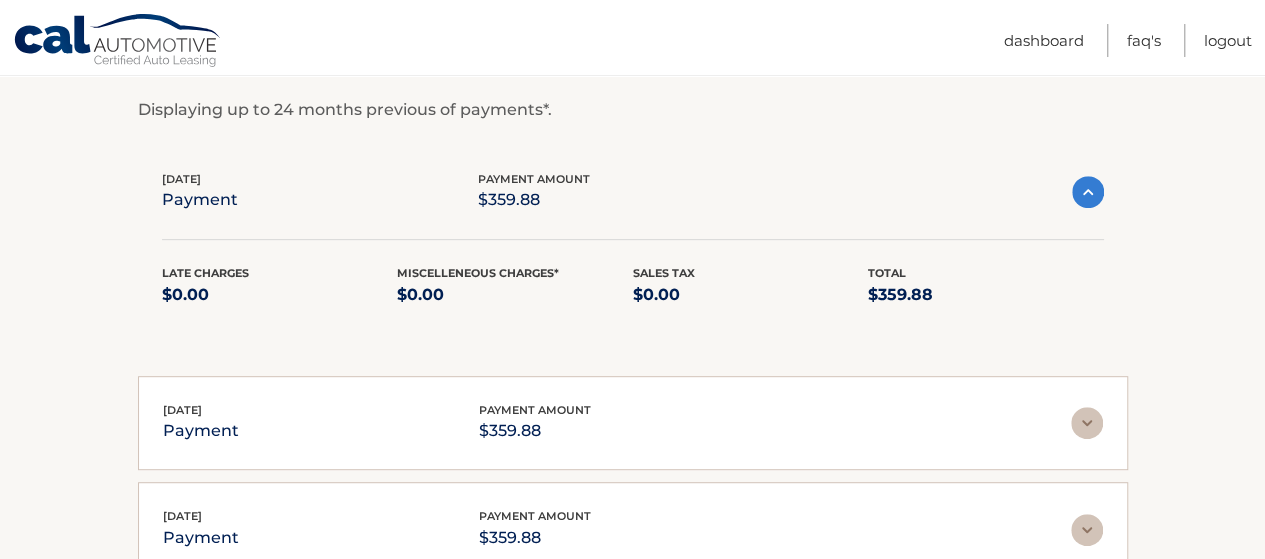 click at bounding box center [1088, 192] 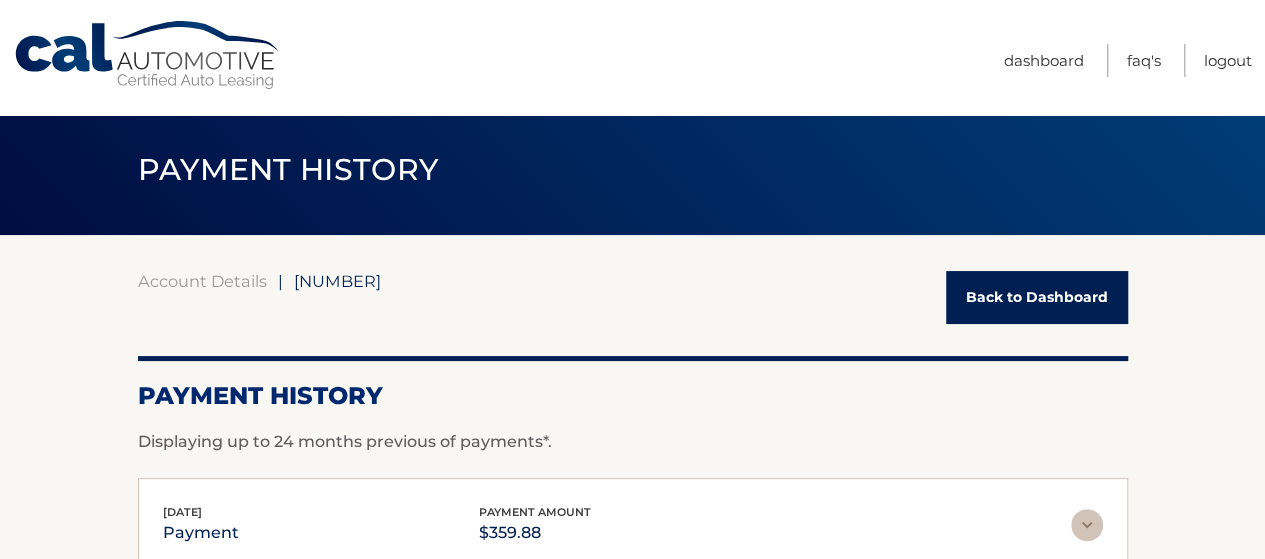scroll, scrollTop: 0, scrollLeft: 0, axis: both 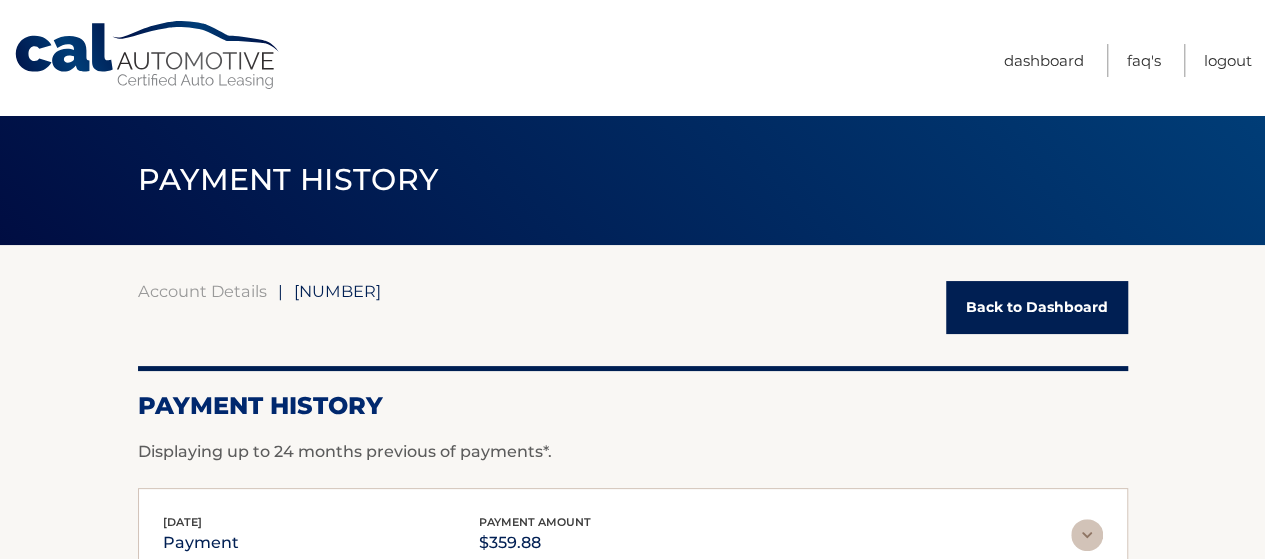 click on "Back to Dashboard" at bounding box center (1037, 307) 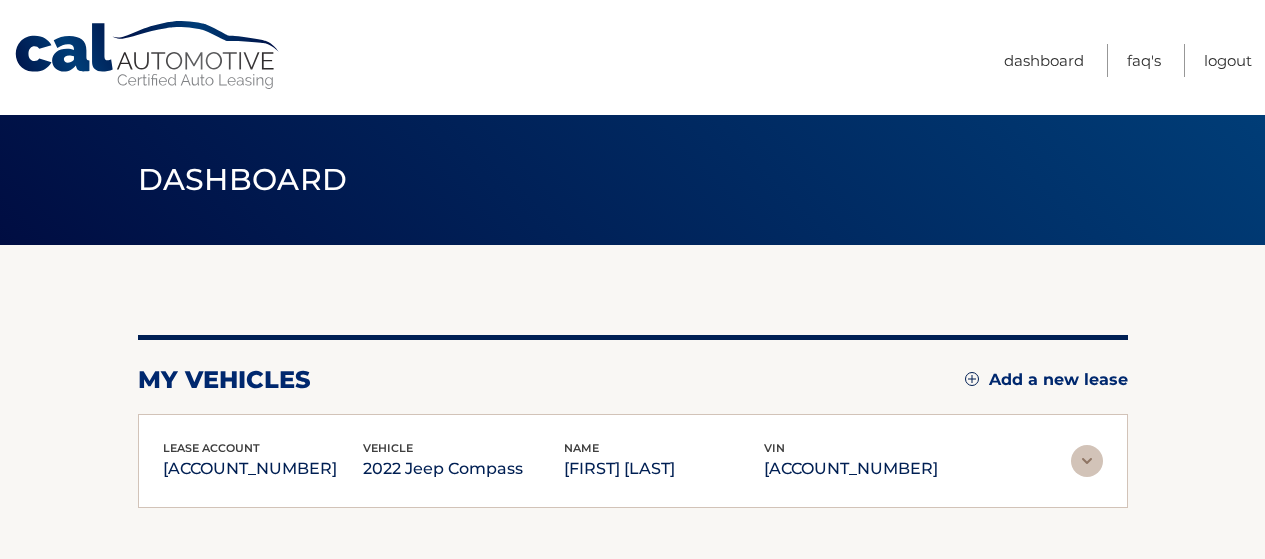 scroll, scrollTop: 0, scrollLeft: 0, axis: both 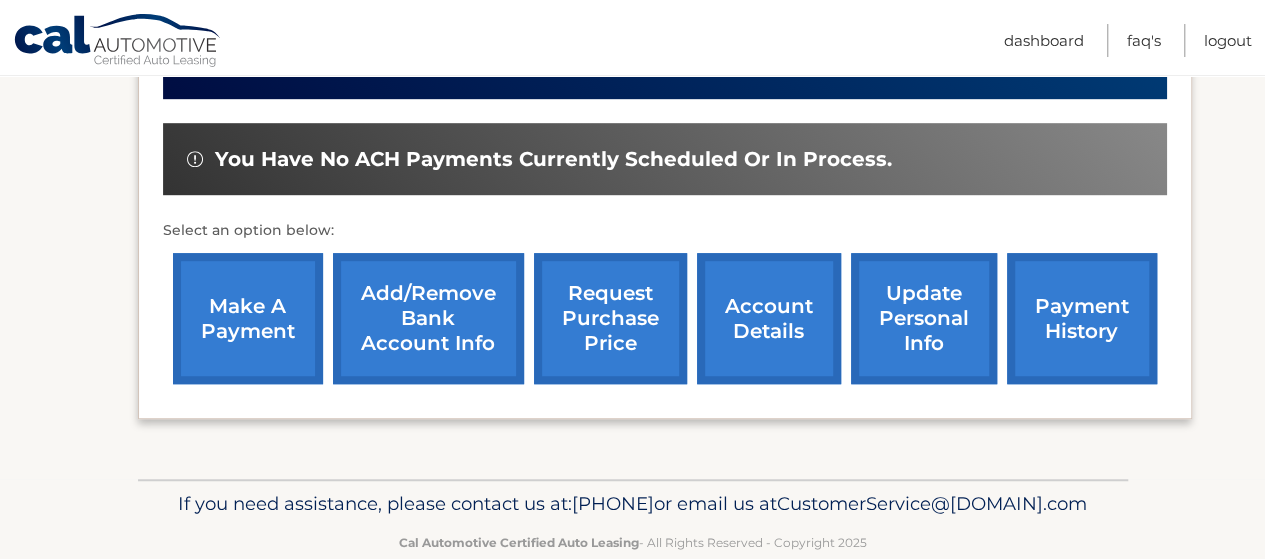 click on "account details" at bounding box center (769, 318) 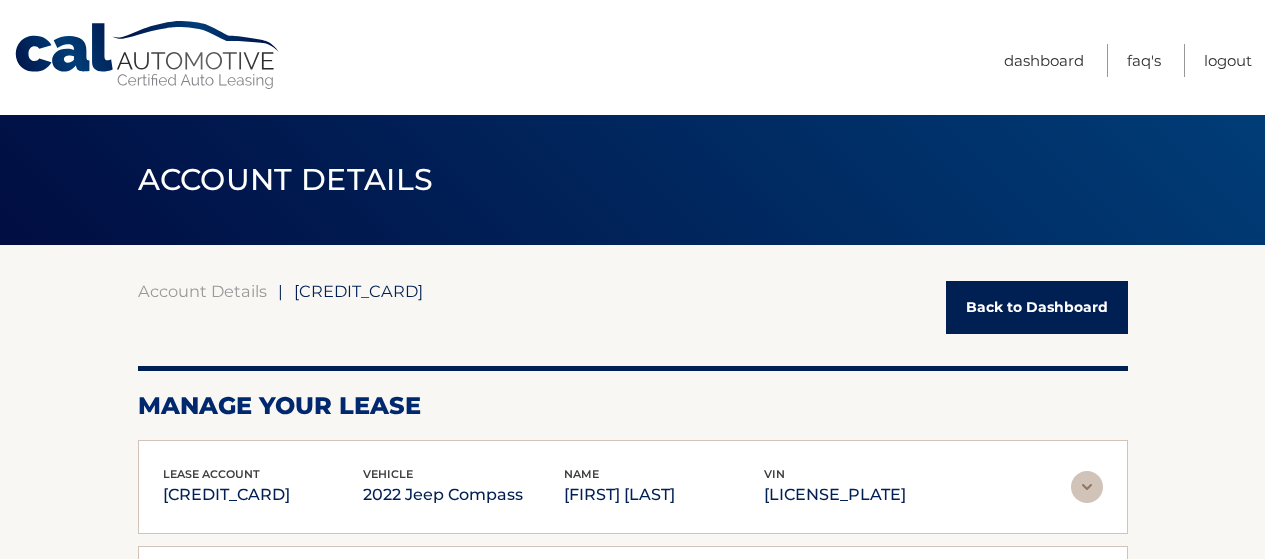 scroll, scrollTop: 0, scrollLeft: 0, axis: both 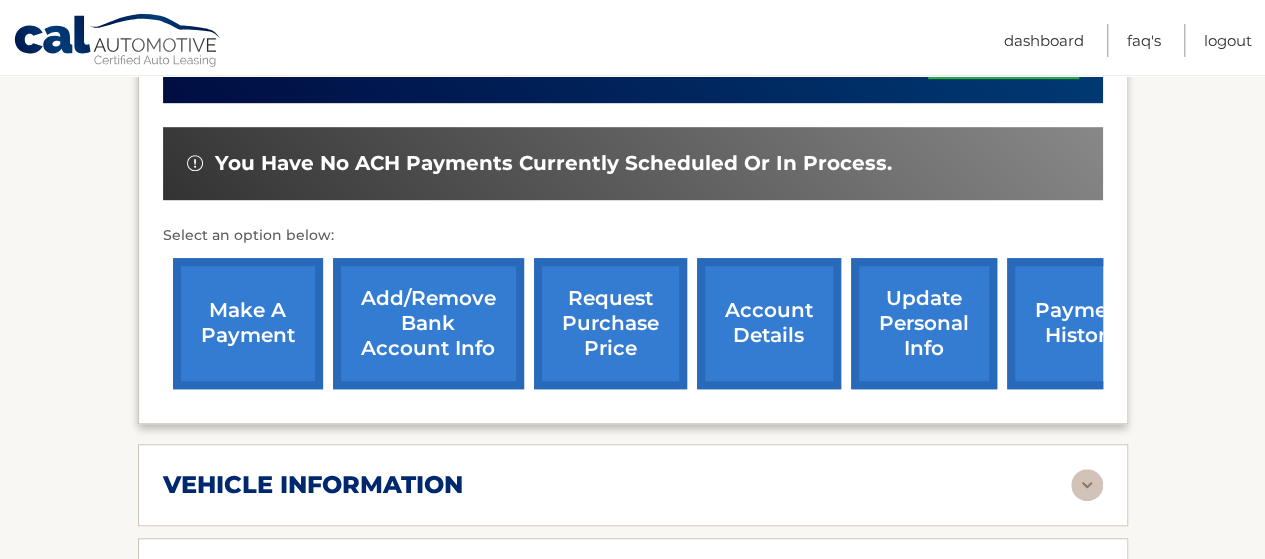 click on "make a payment" at bounding box center (248, 323) 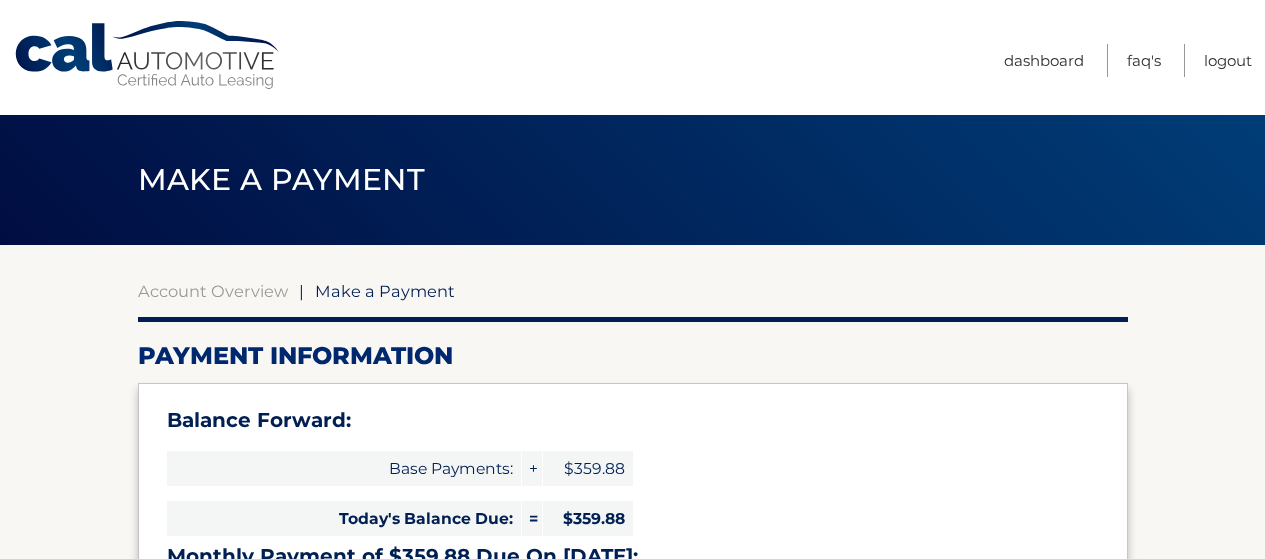 select on "NmNiZjRkNGMtMWEyYy00NzQ2LTkwMDQtYjE5MzQ5OWMyZGQw" 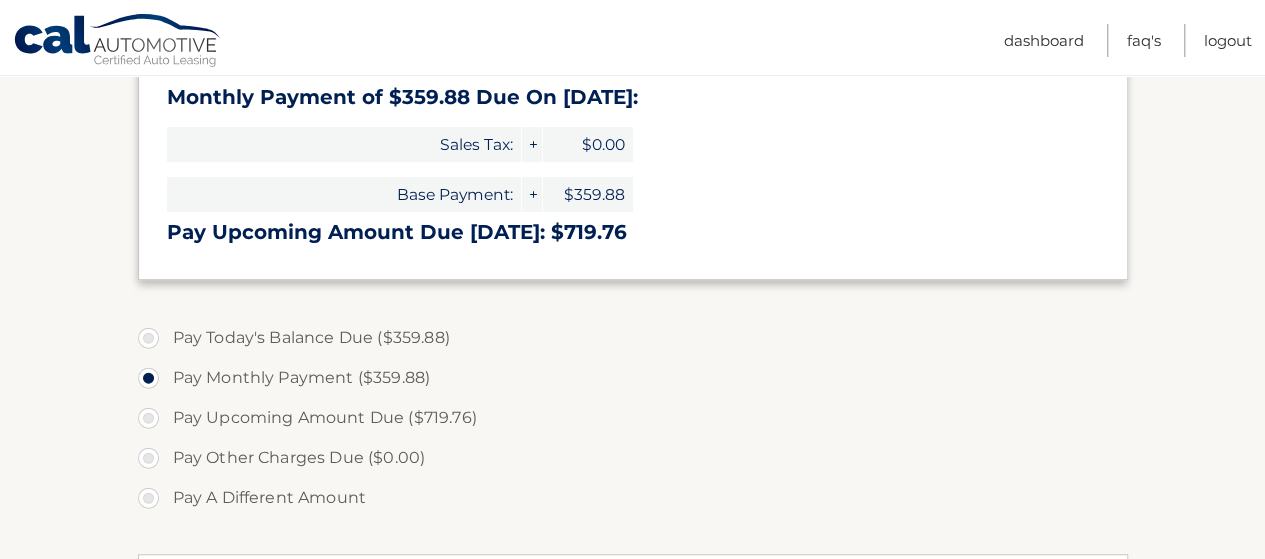 scroll, scrollTop: 461, scrollLeft: 0, axis: vertical 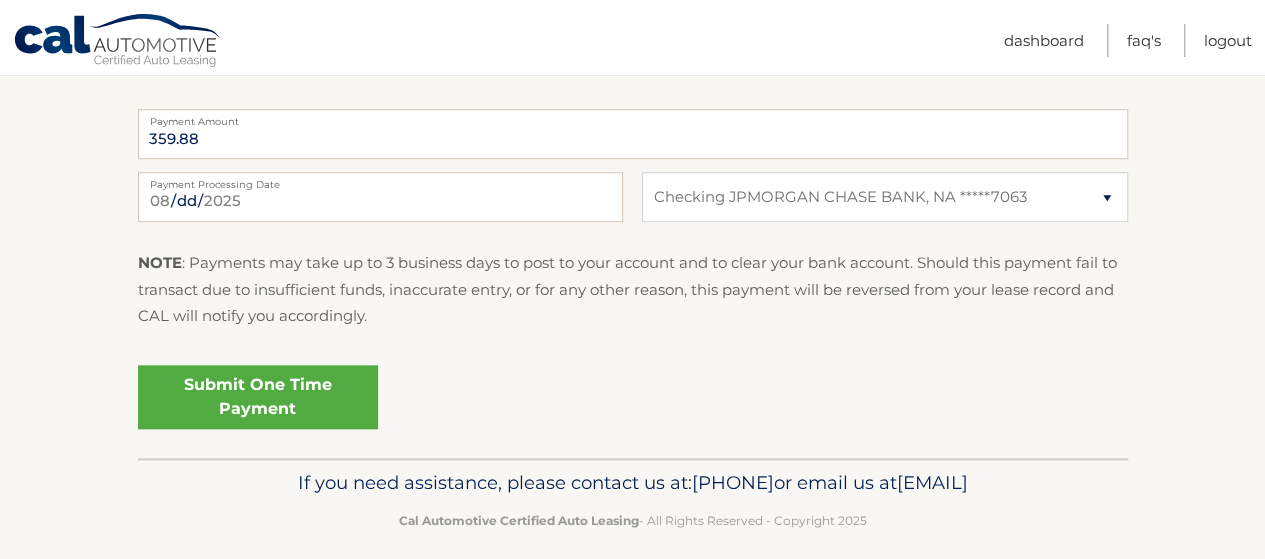 click on "Submit One Time Payment" at bounding box center (258, 397) 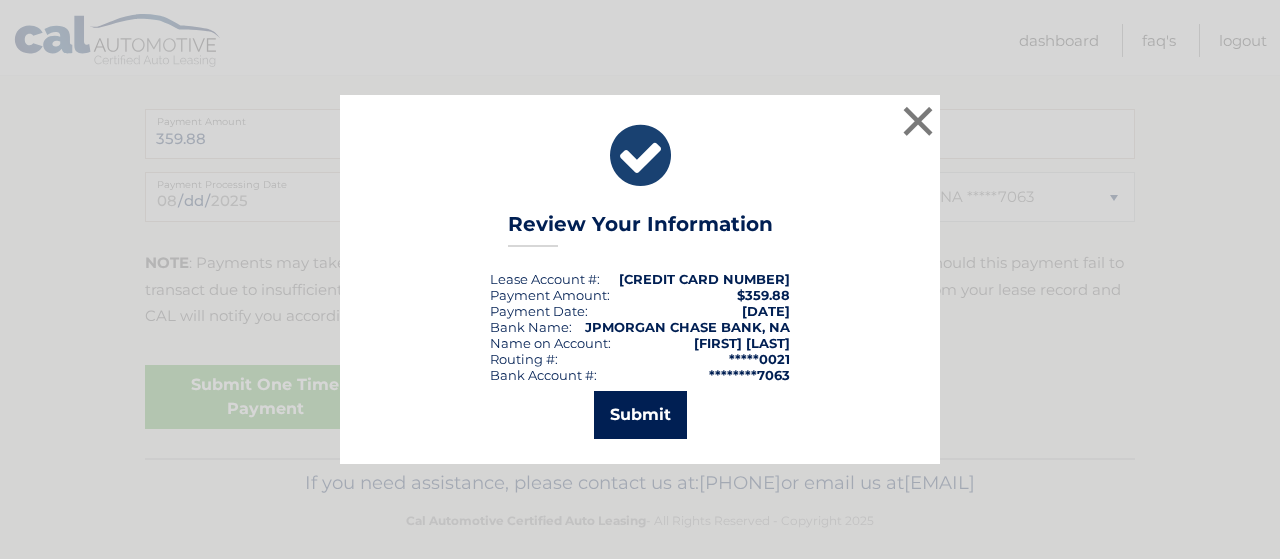 click on "Submit" at bounding box center (640, 415) 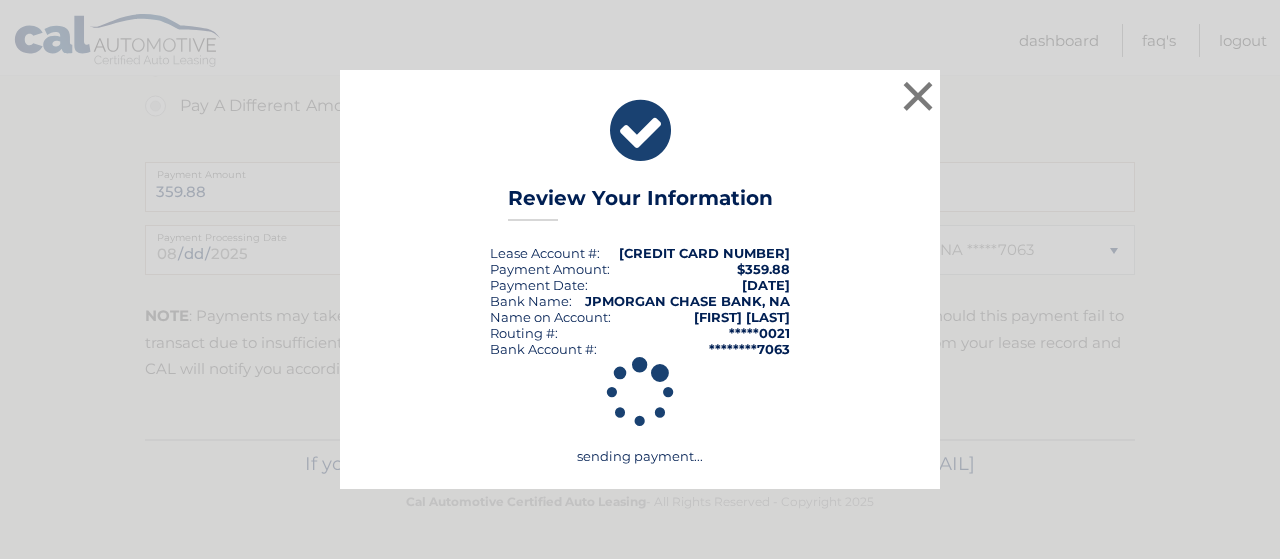scroll, scrollTop: 882, scrollLeft: 0, axis: vertical 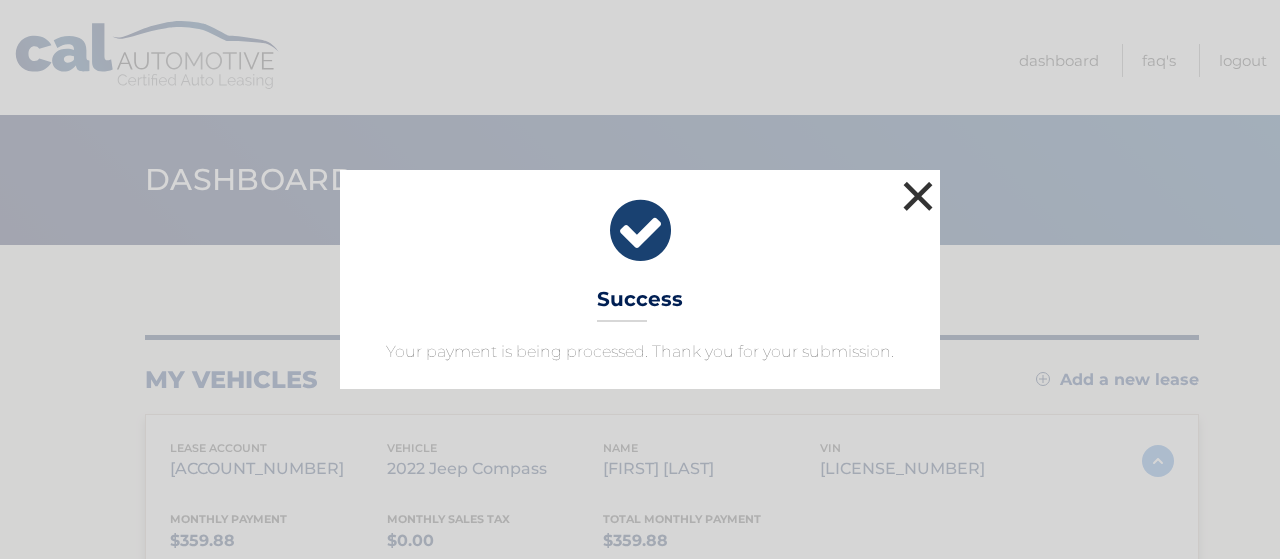 click on "×" at bounding box center [918, 196] 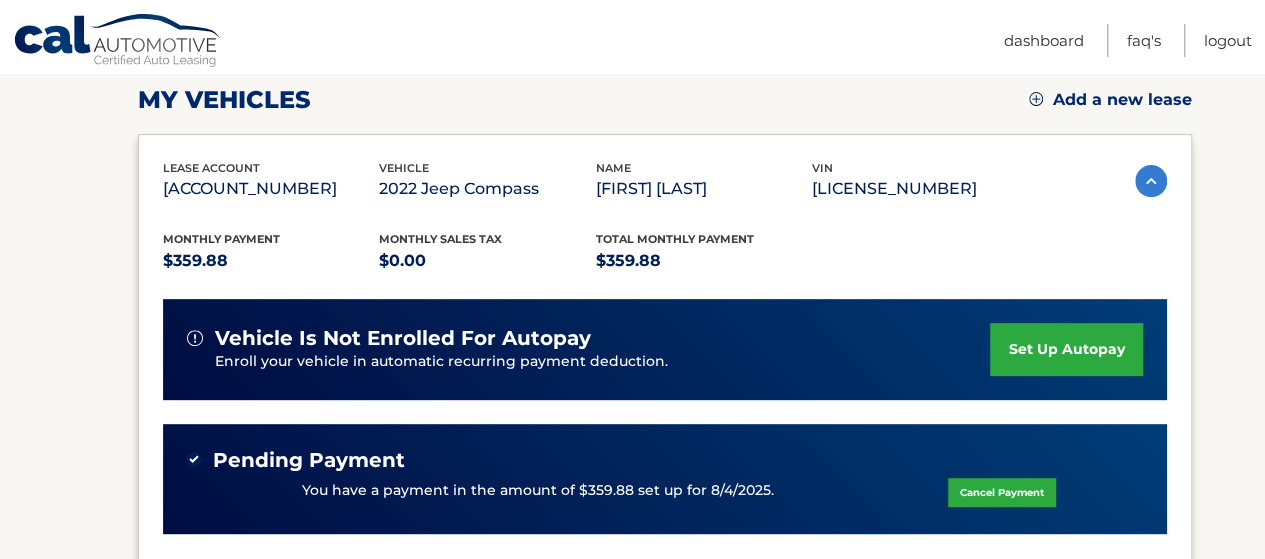 scroll, scrollTop: 295, scrollLeft: 0, axis: vertical 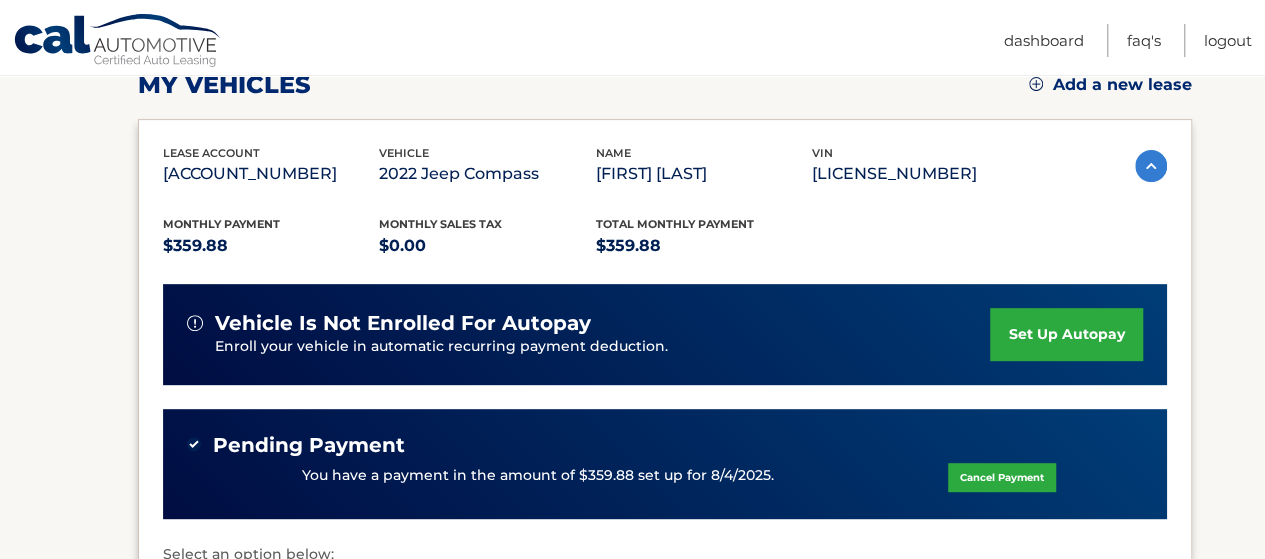 drag, startPoint x: 1260, startPoint y: 269, endPoint x: 1266, endPoint y: 342, distance: 73.24616 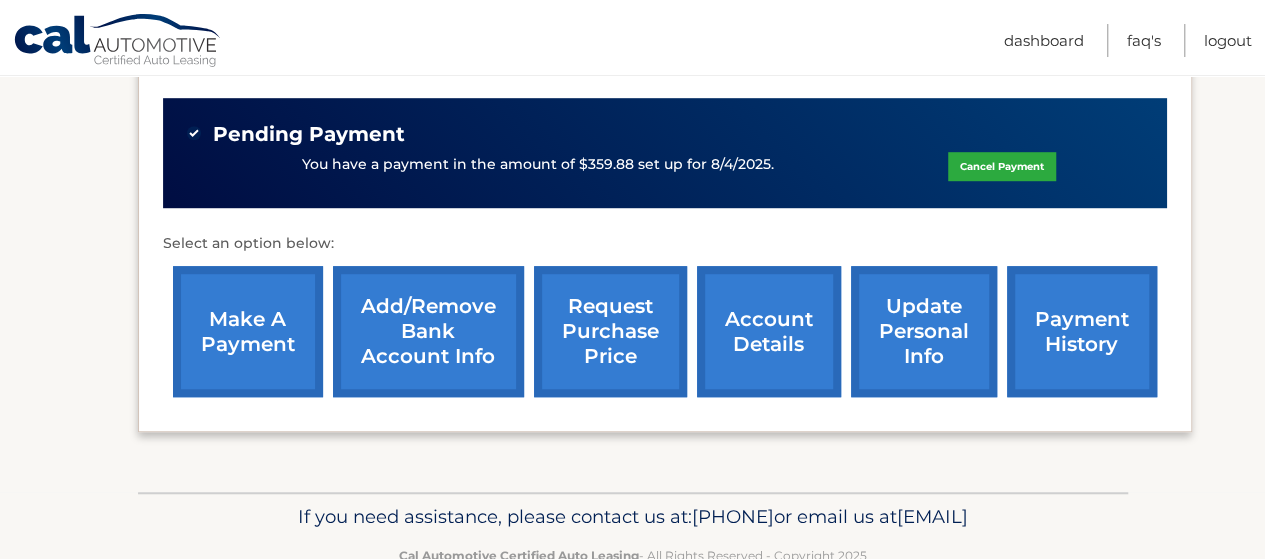 scroll, scrollTop: 632, scrollLeft: 0, axis: vertical 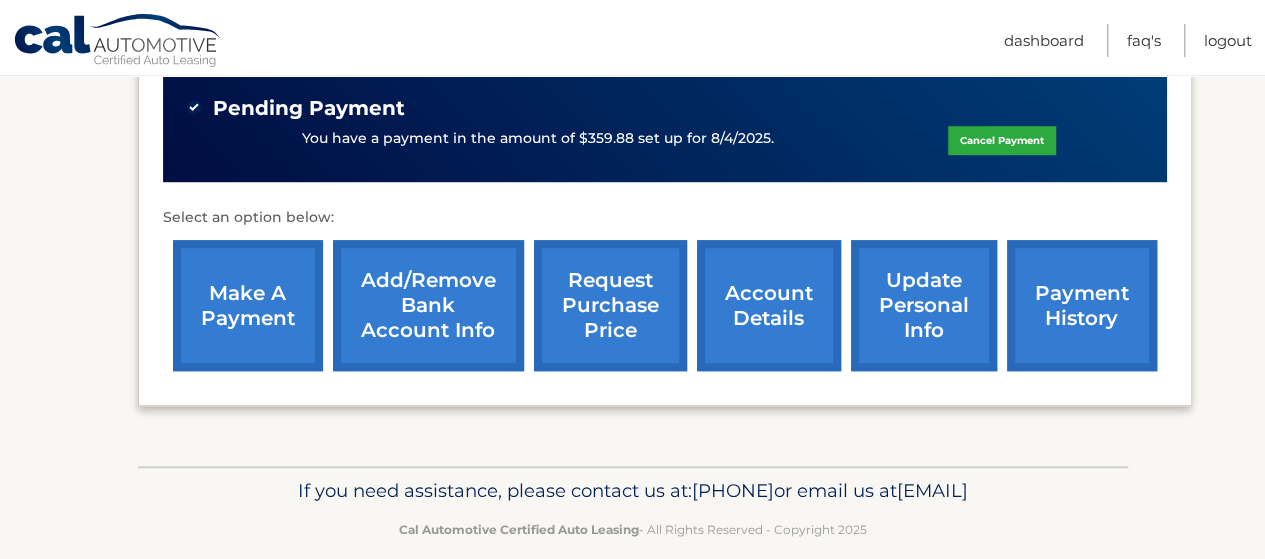 click on "payment history" at bounding box center (1082, 305) 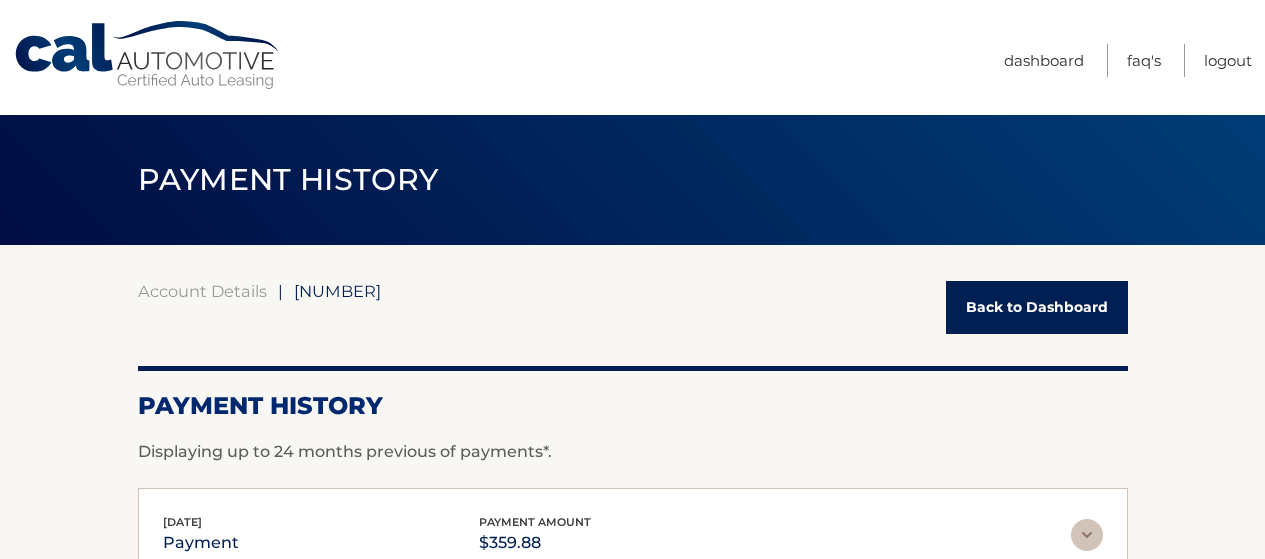 scroll, scrollTop: 0, scrollLeft: 0, axis: both 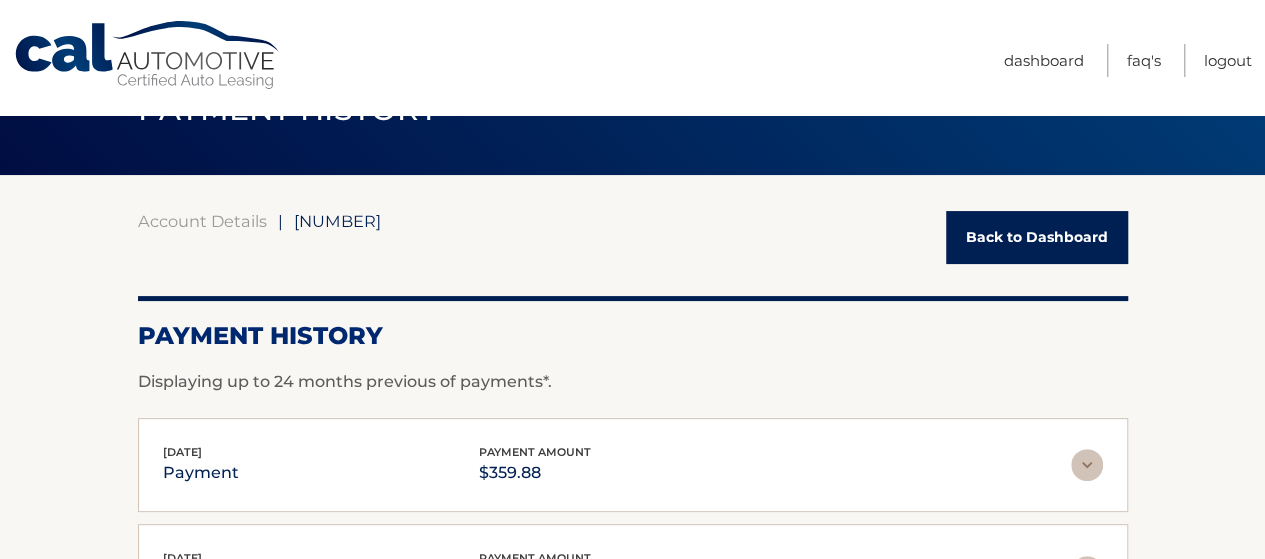 click on "Back to Dashboard" at bounding box center (1037, 237) 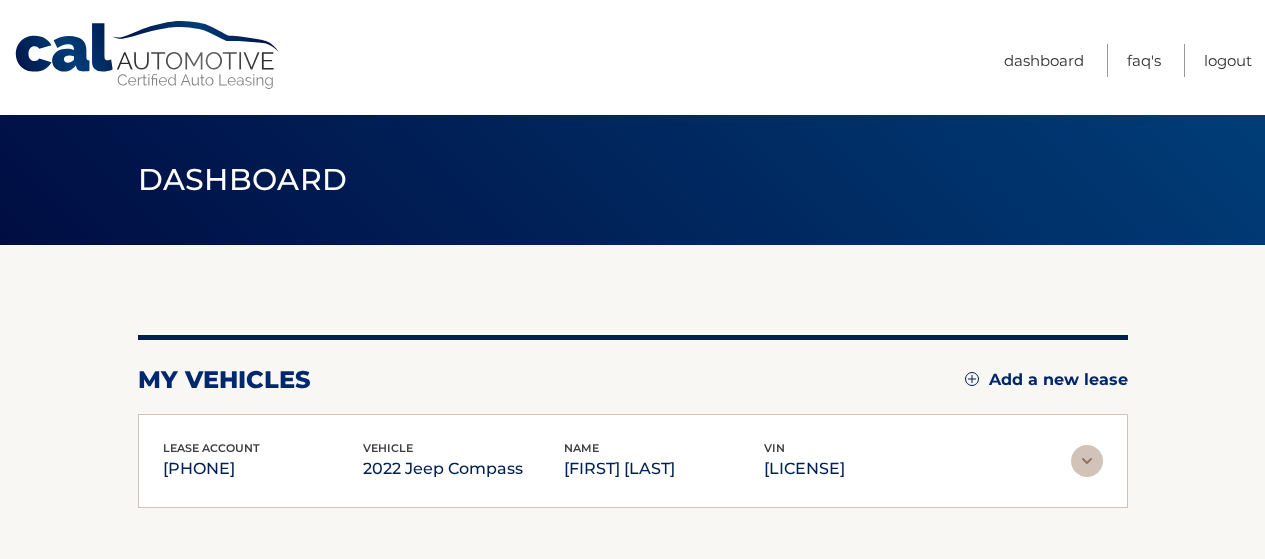scroll, scrollTop: 0, scrollLeft: 0, axis: both 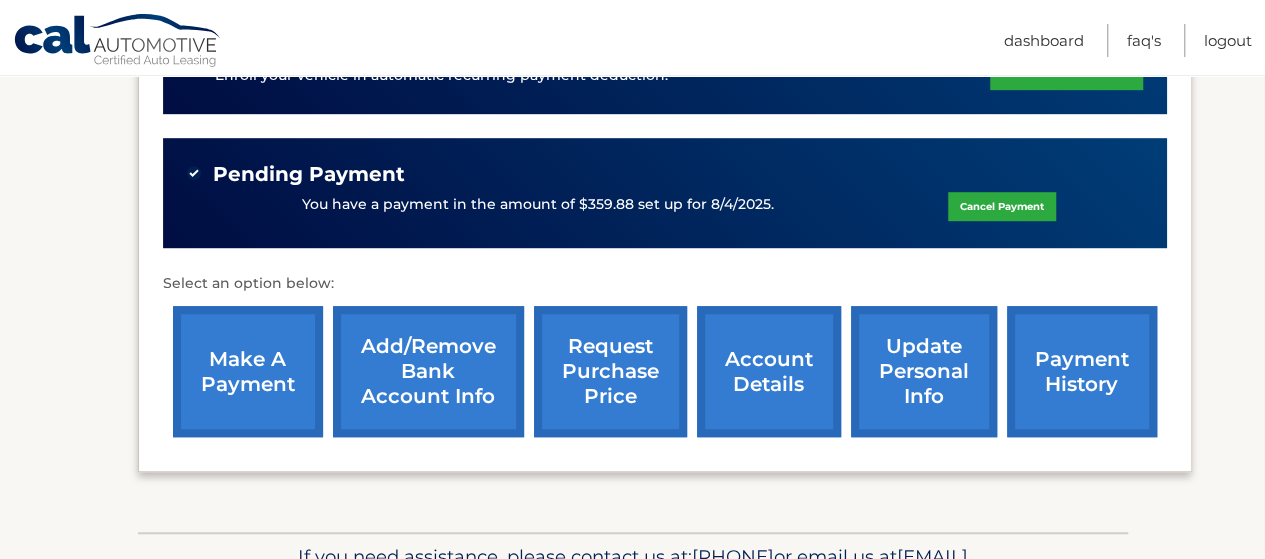 click on "make a payment" at bounding box center (248, 371) 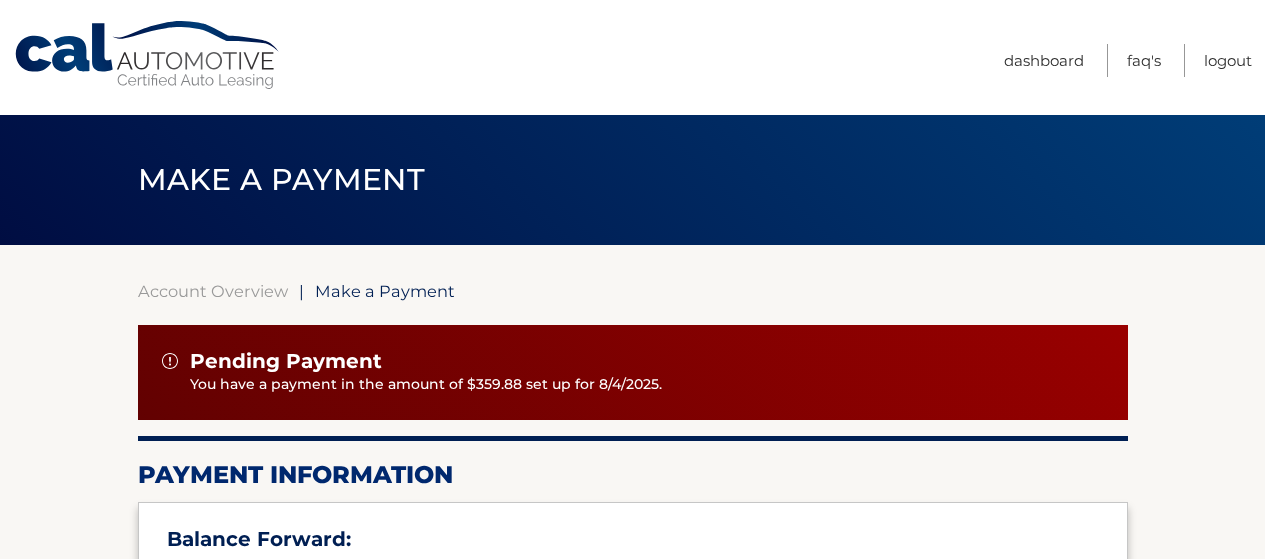 scroll, scrollTop: 0, scrollLeft: 0, axis: both 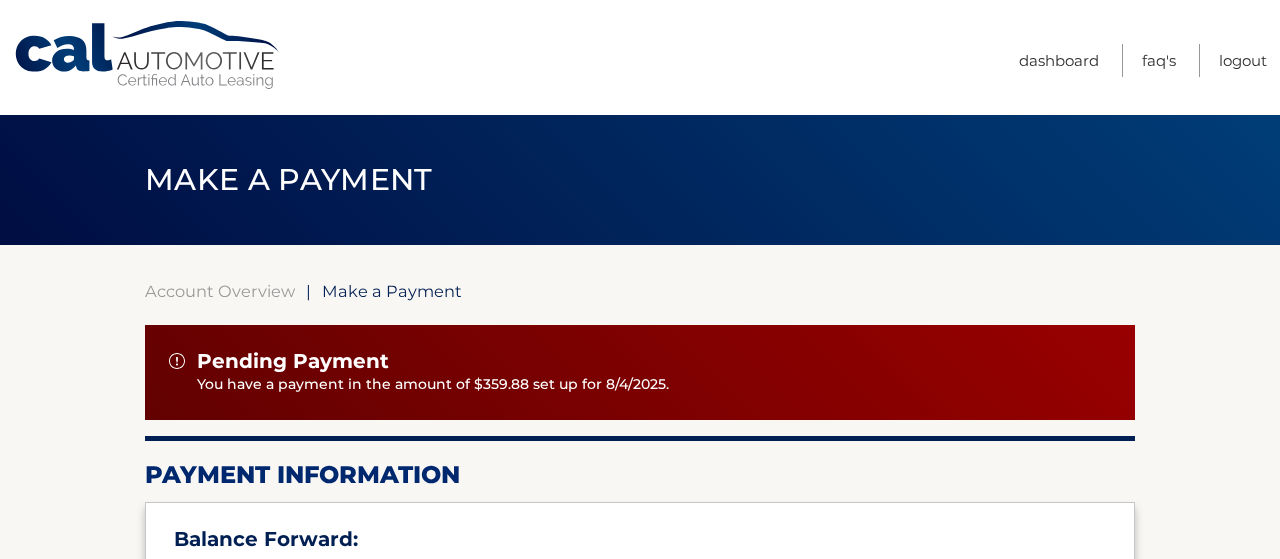 select on "NmNiZjRkNGMtMWEyYy00NzQ2LTkwMDQtYjE5MzQ5OWMyZGQw" 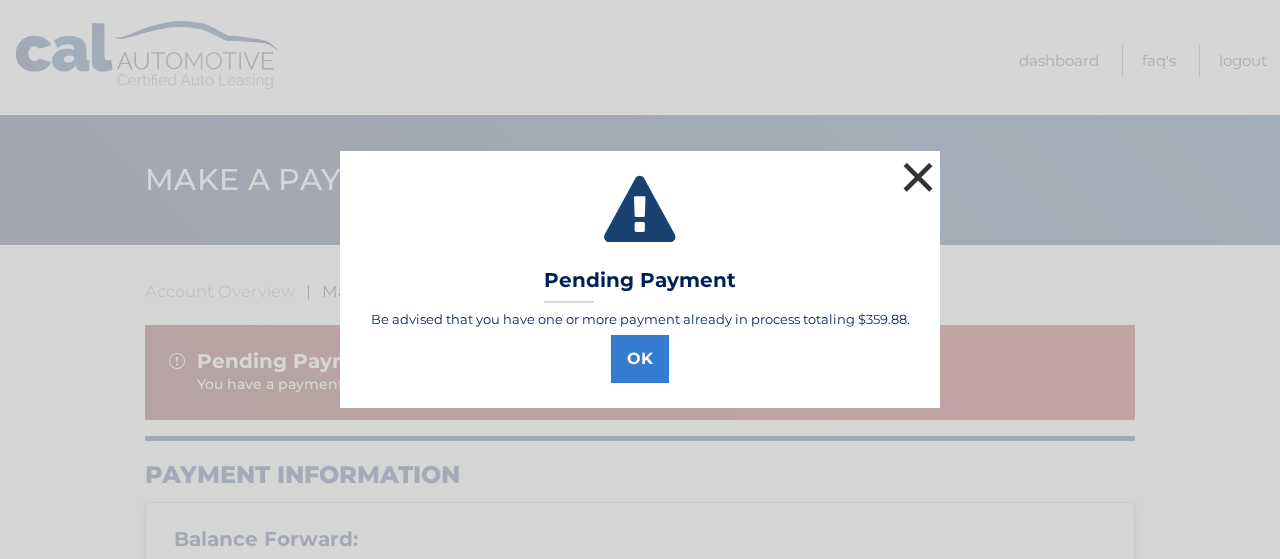 click on "×" at bounding box center (918, 177) 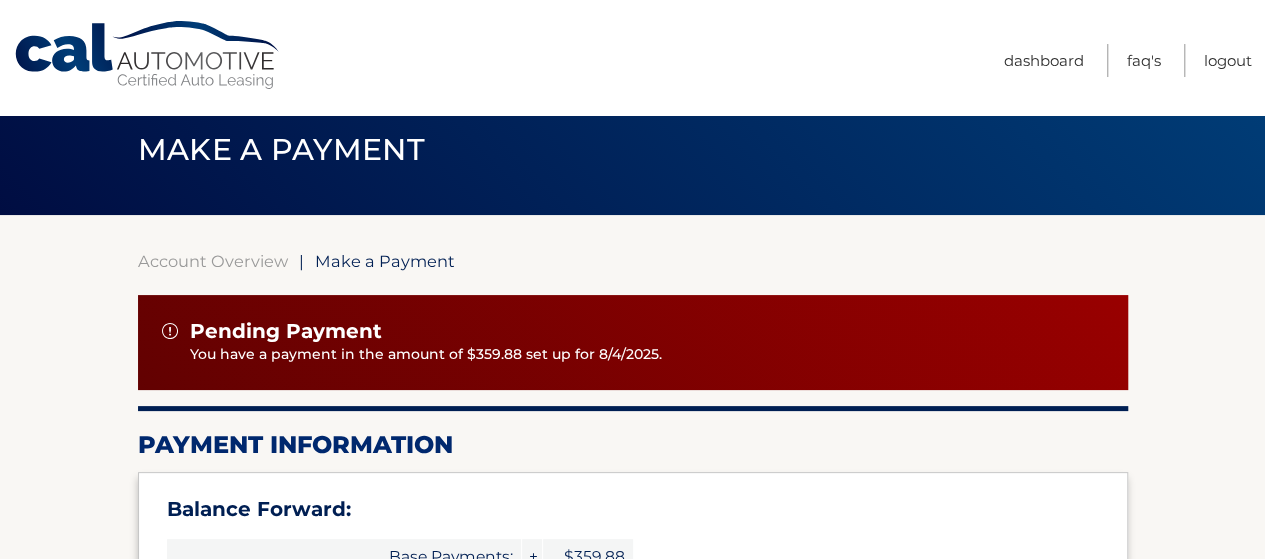 scroll, scrollTop: 0, scrollLeft: 0, axis: both 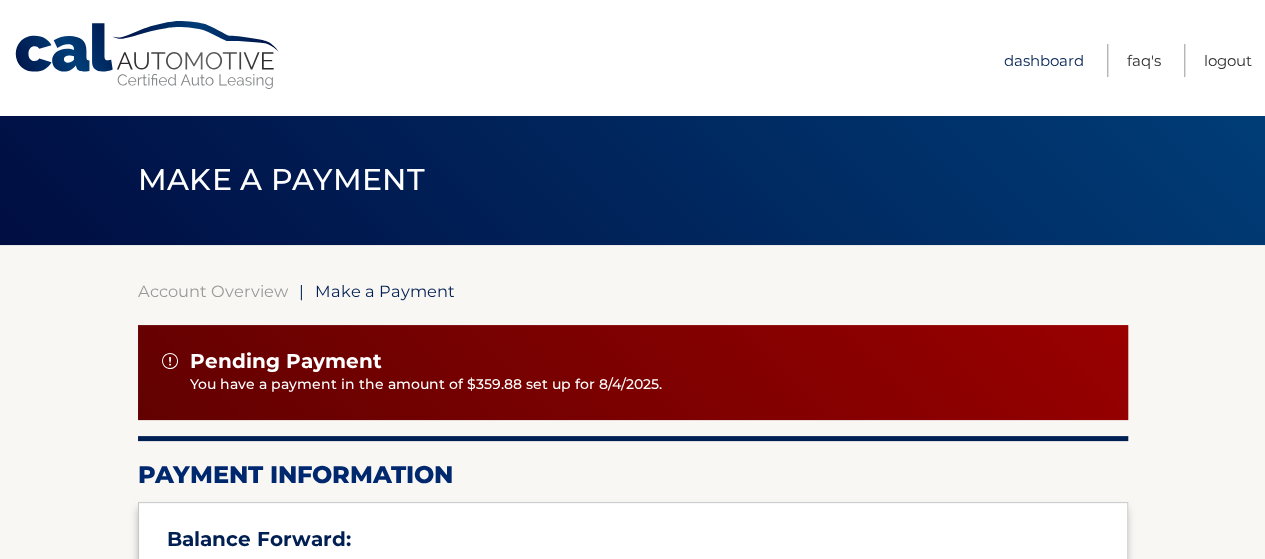 click on "Dashboard" at bounding box center (1044, 60) 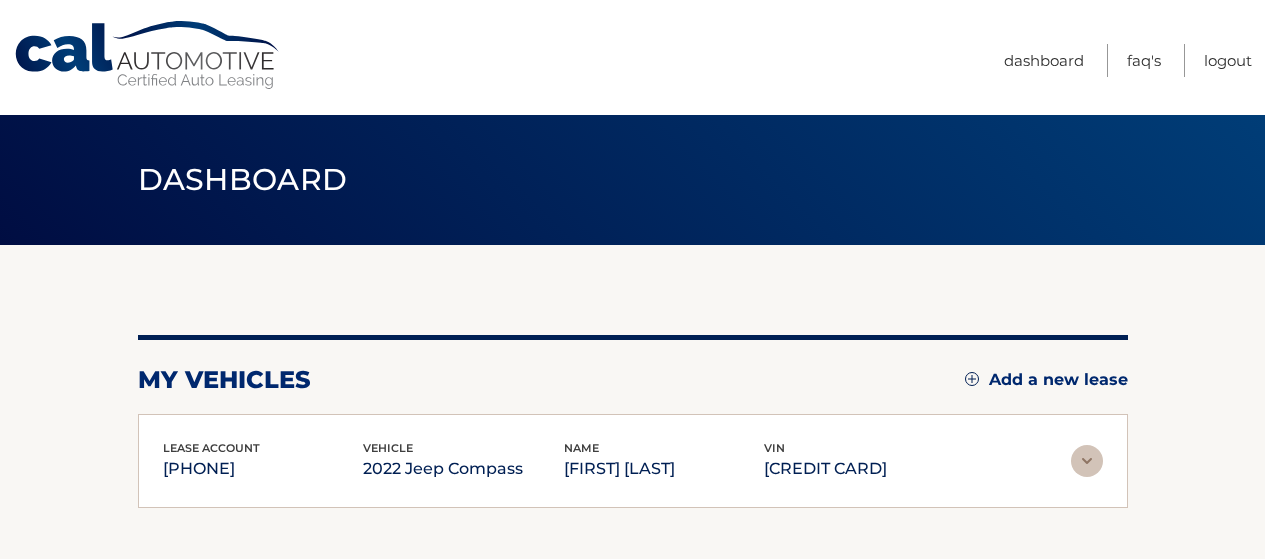 scroll, scrollTop: 0, scrollLeft: 0, axis: both 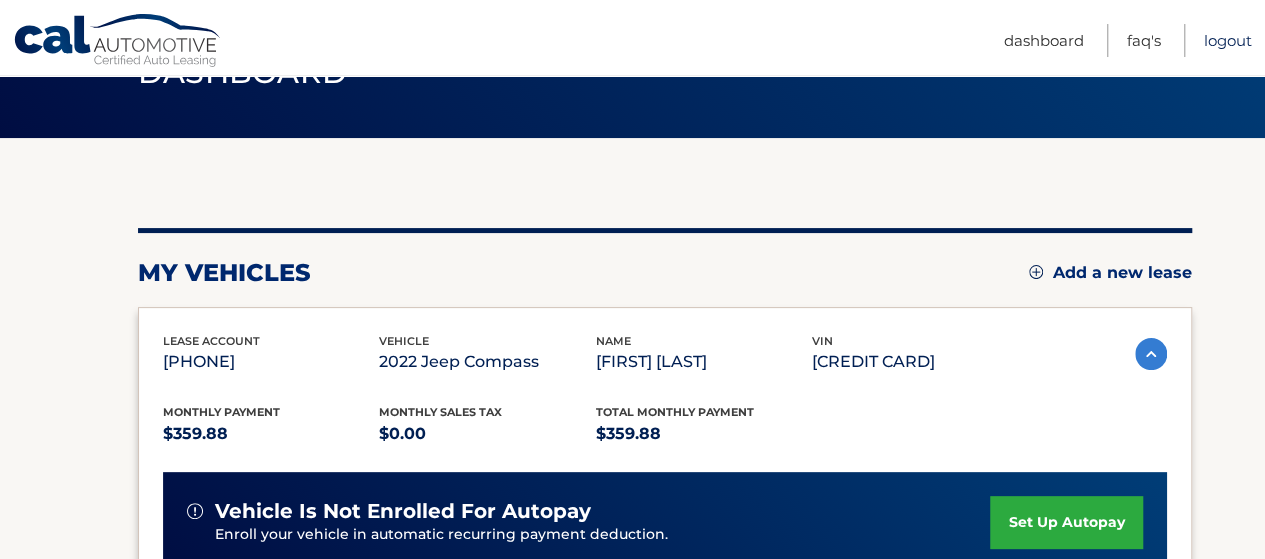 click on "Logout" at bounding box center [1228, 40] 